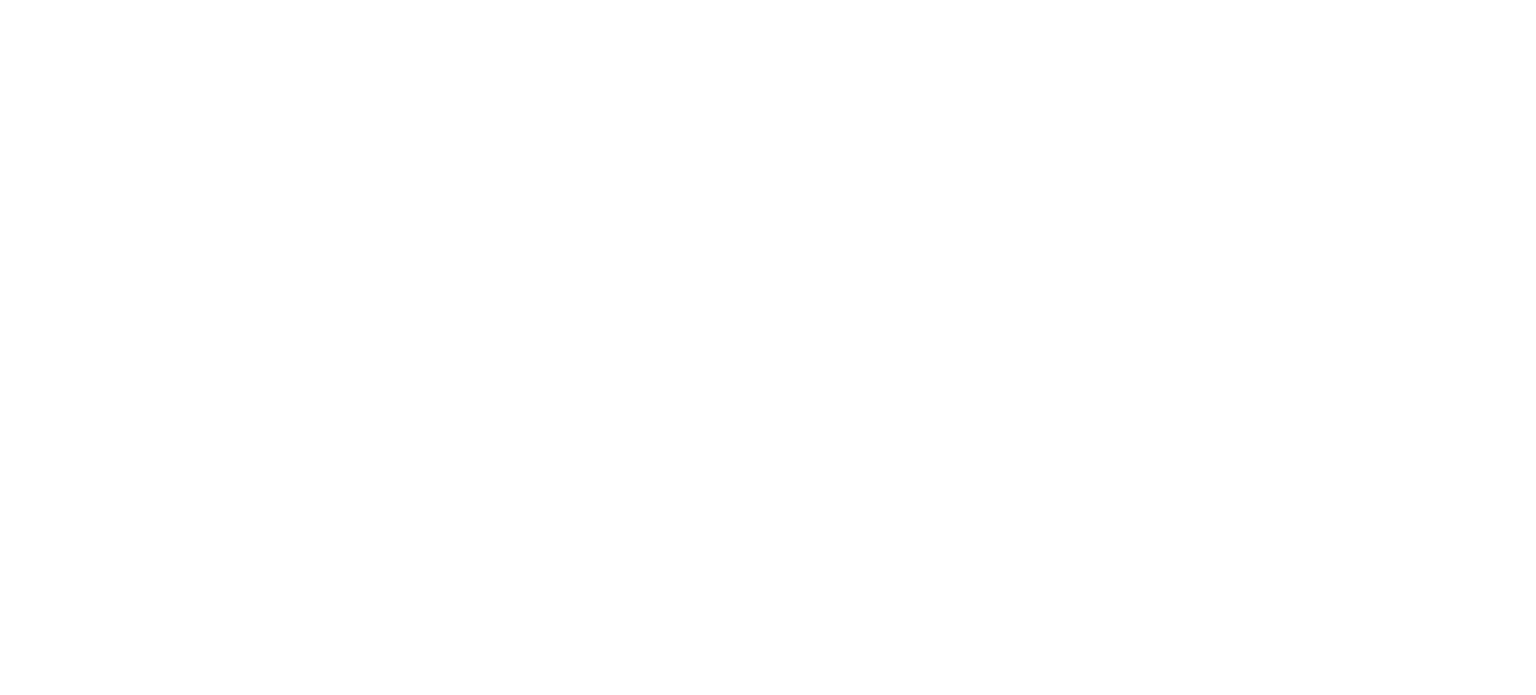 scroll, scrollTop: 0, scrollLeft: 0, axis: both 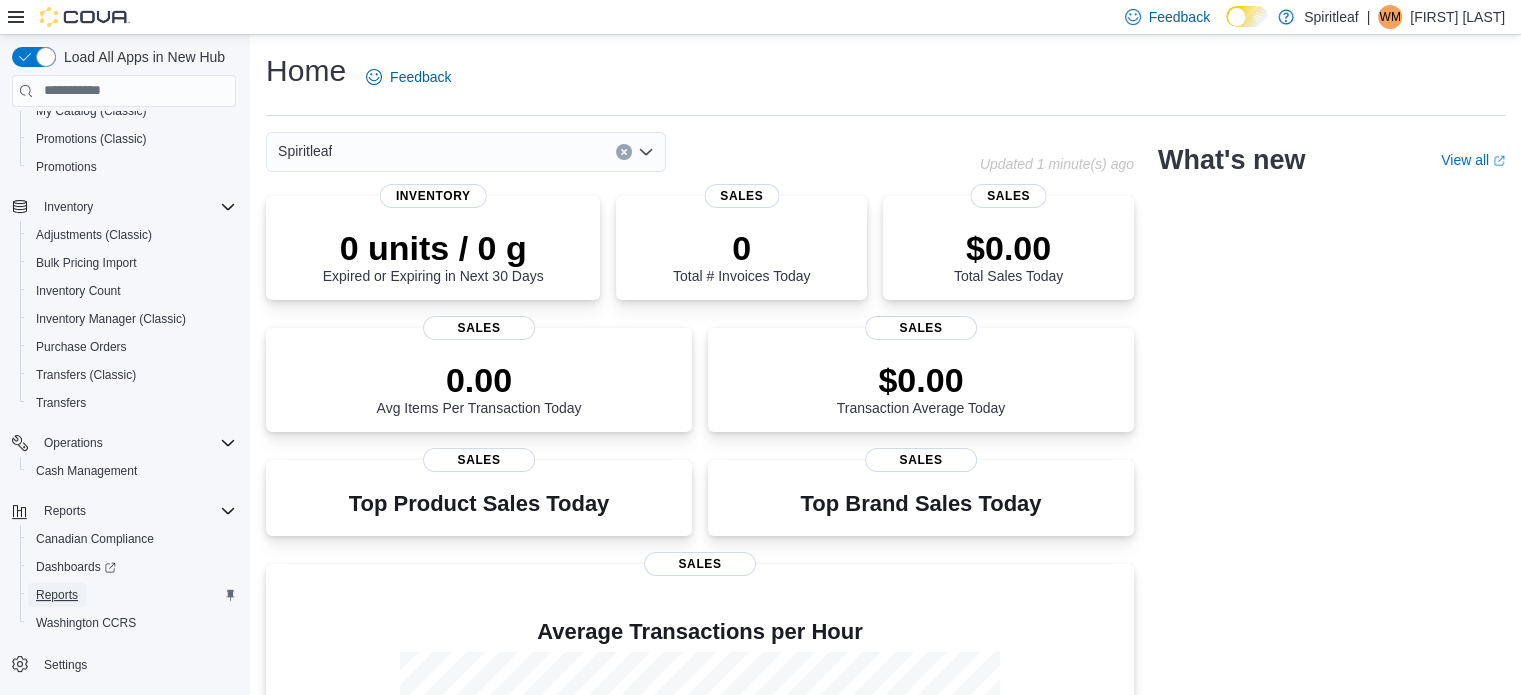 click on "Reports" at bounding box center [57, 595] 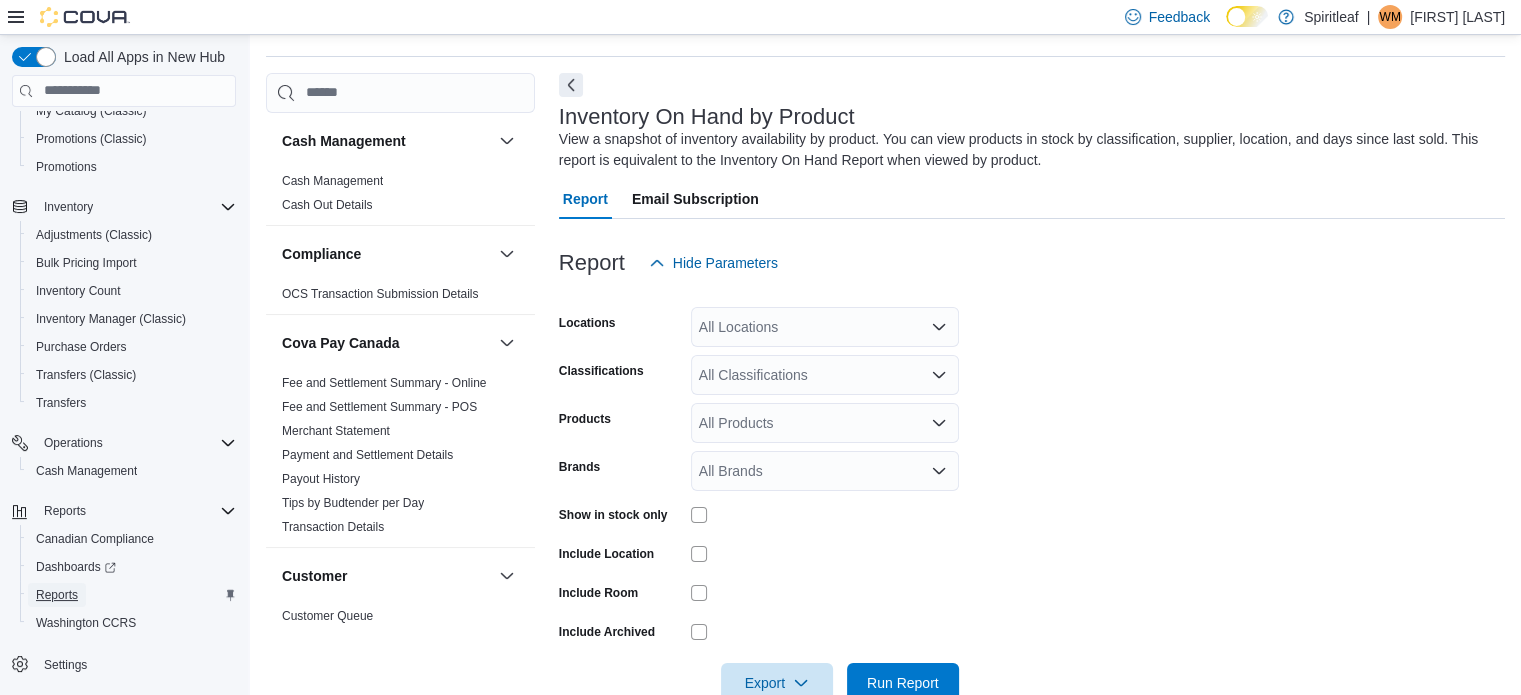 scroll, scrollTop: 67, scrollLeft: 0, axis: vertical 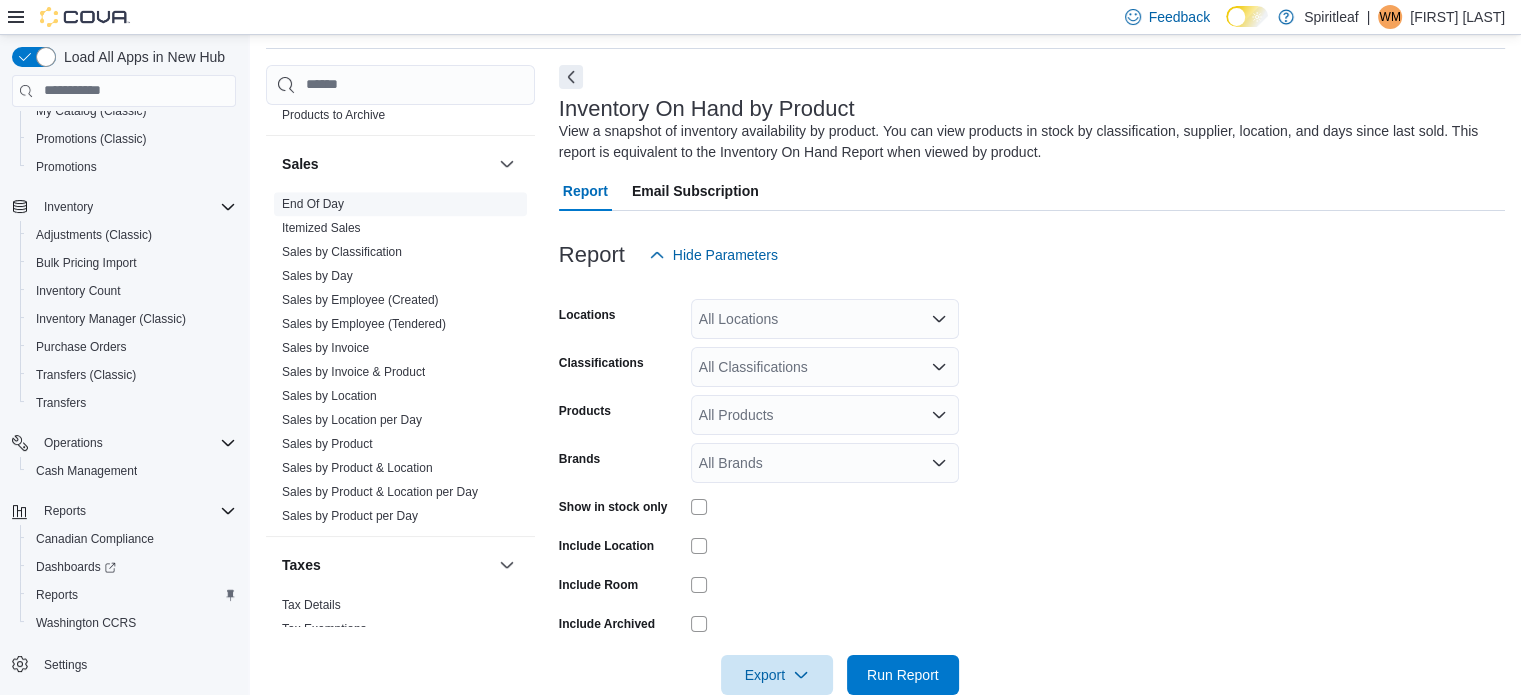 click on "End Of Day" at bounding box center [313, 204] 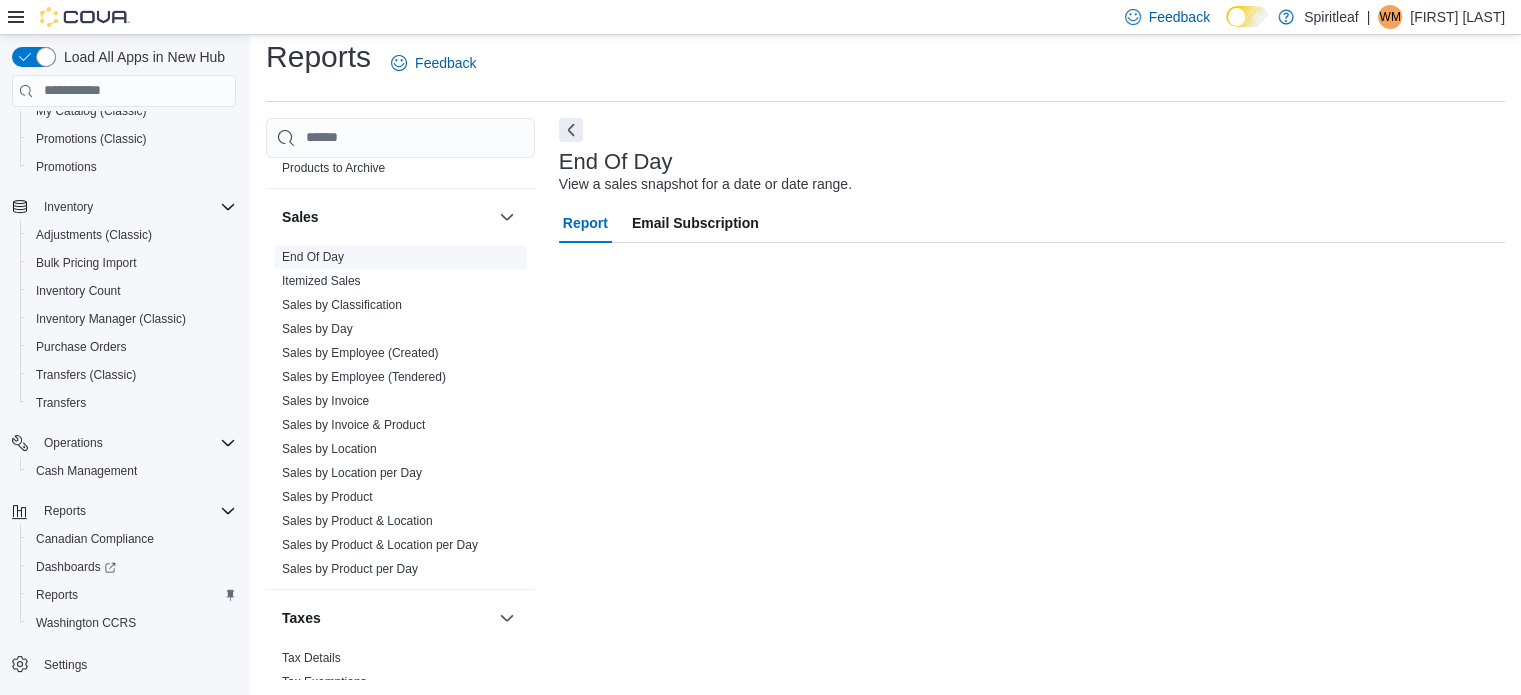 scroll, scrollTop: 13, scrollLeft: 0, axis: vertical 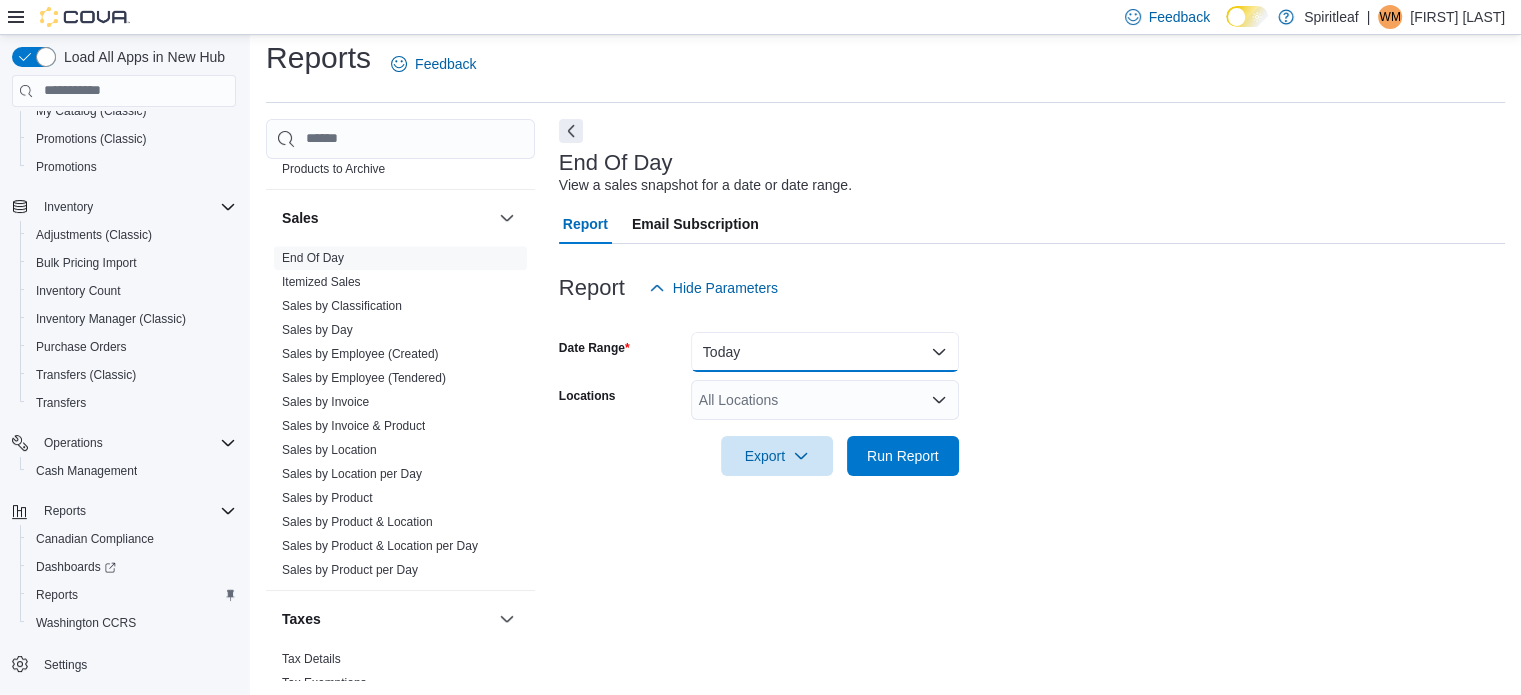 click on "Today" at bounding box center [825, 352] 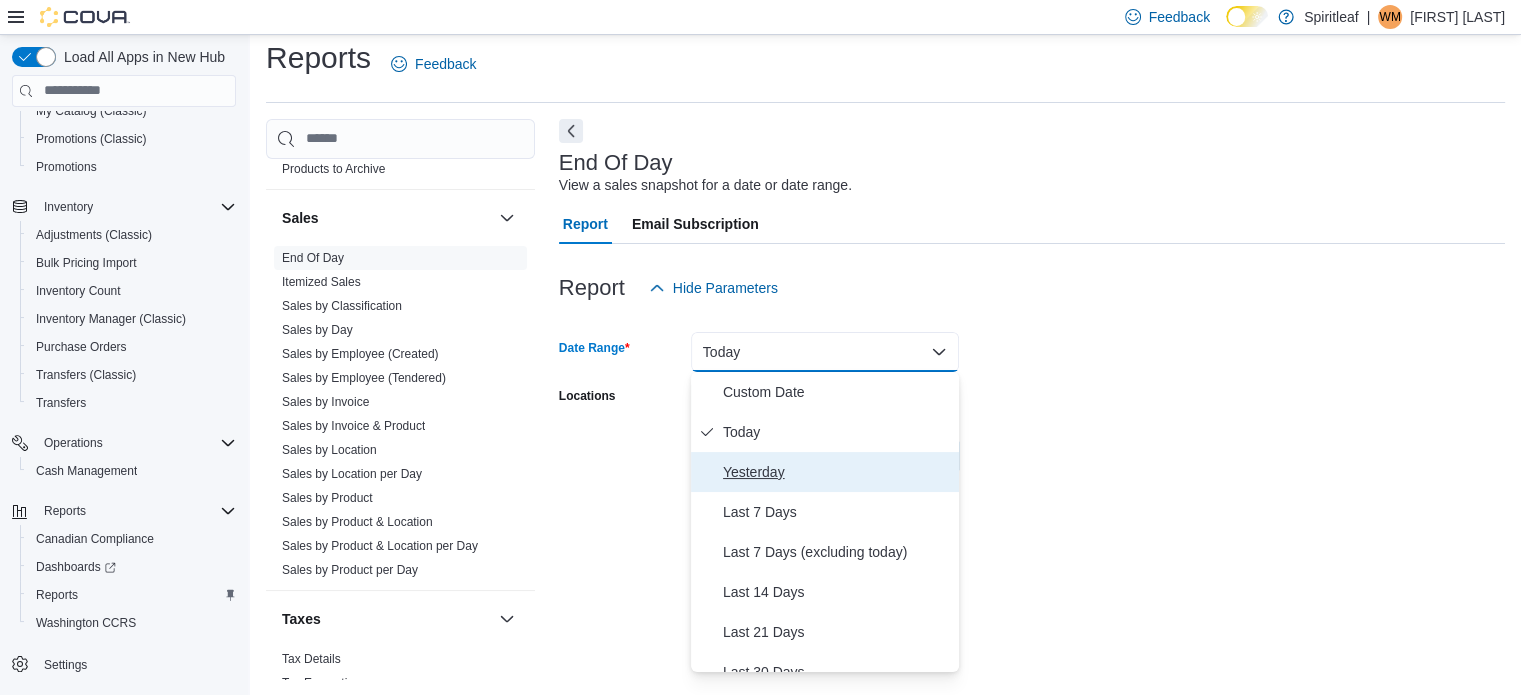 click on "Yesterday" at bounding box center (837, 472) 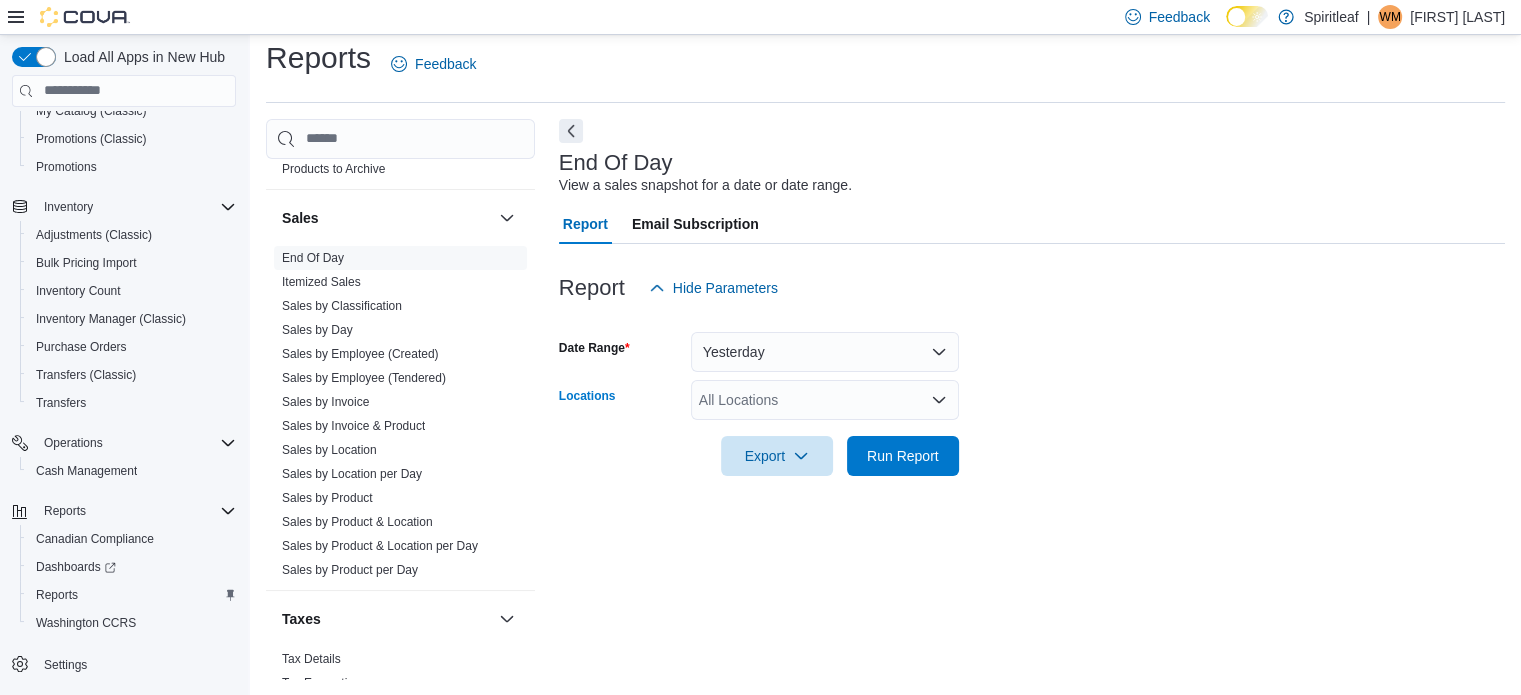 click on "All Locations" at bounding box center (825, 400) 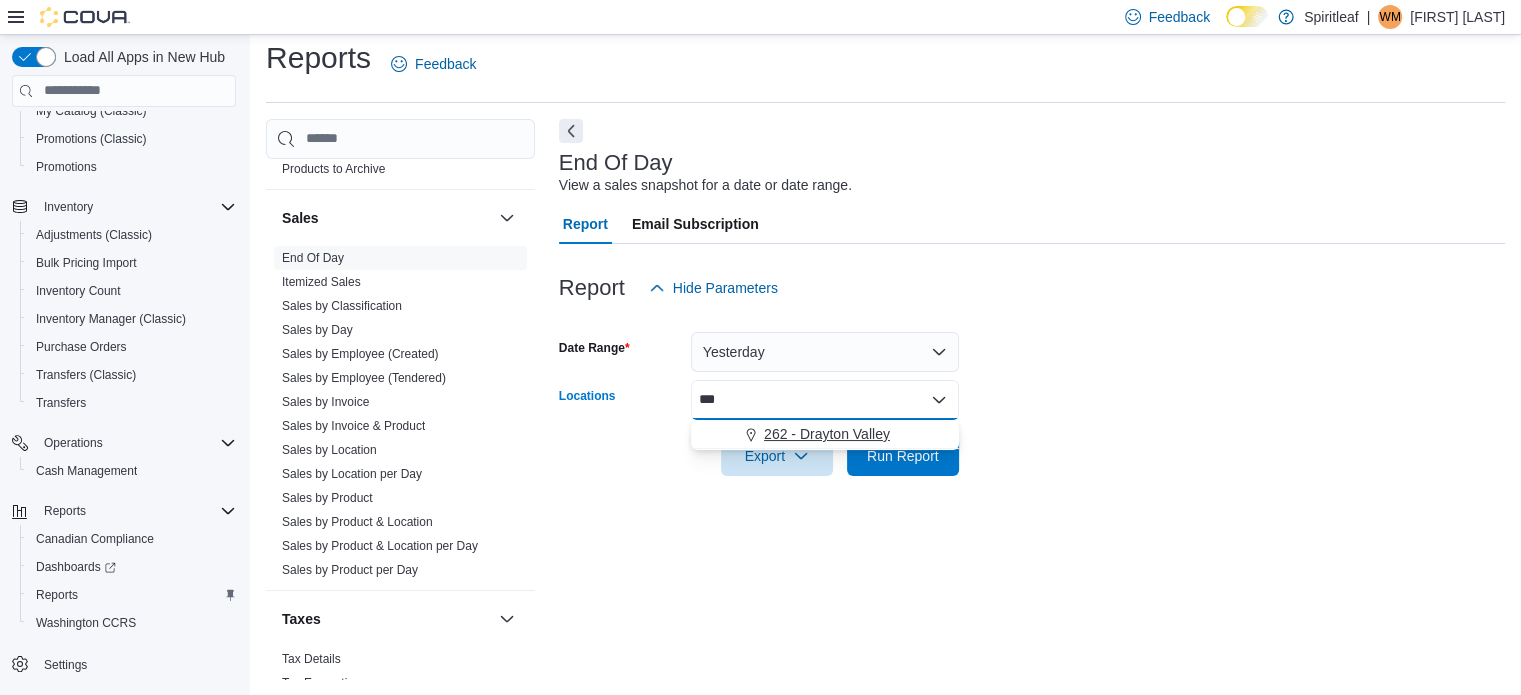 type on "***" 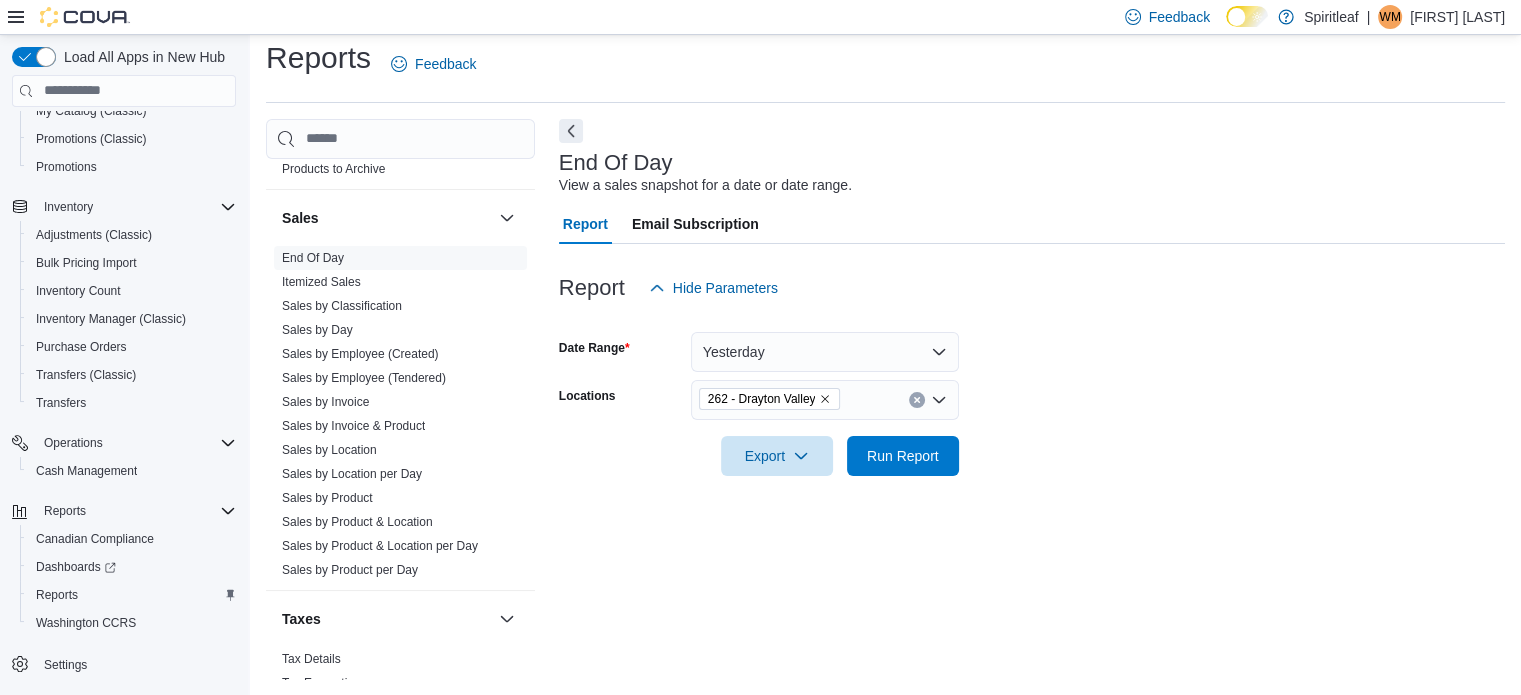 click on "Export  Run Report" at bounding box center (759, 456) 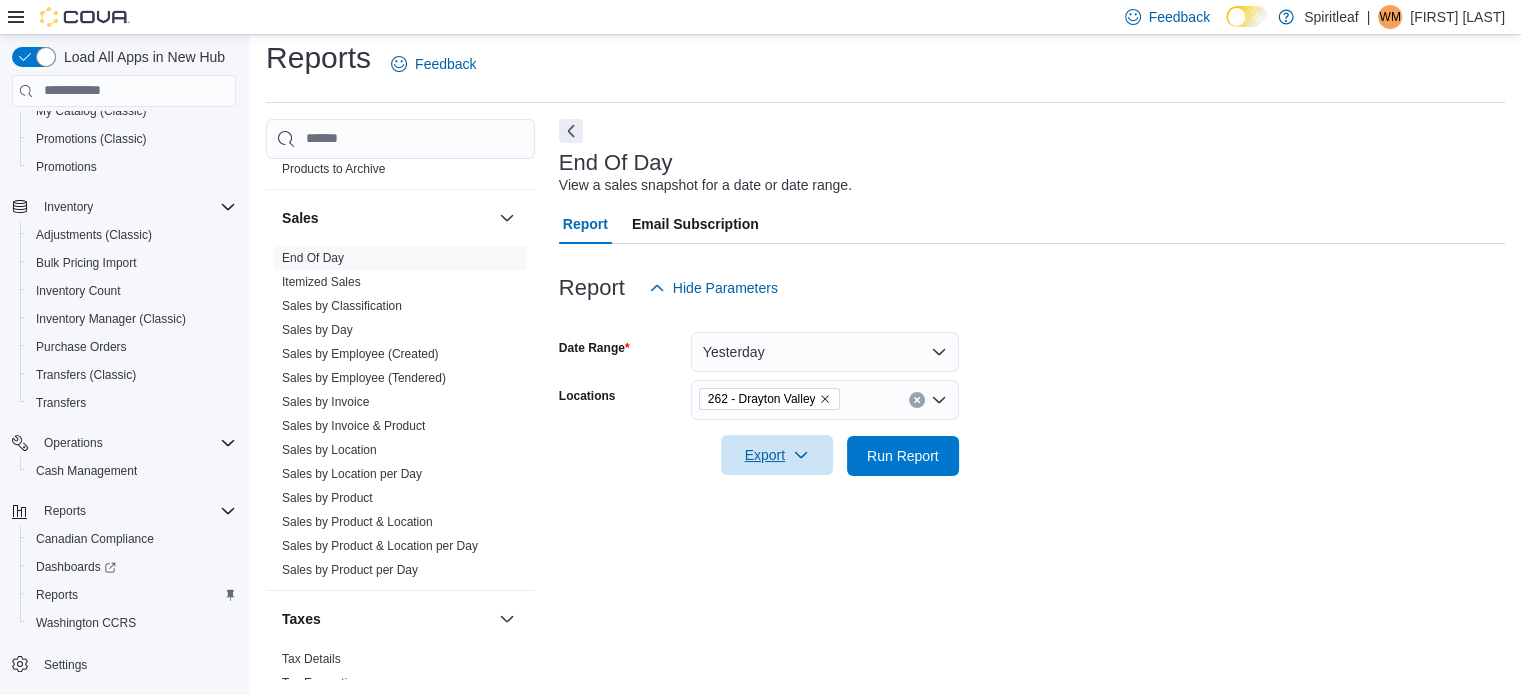 click on "Export" at bounding box center [777, 455] 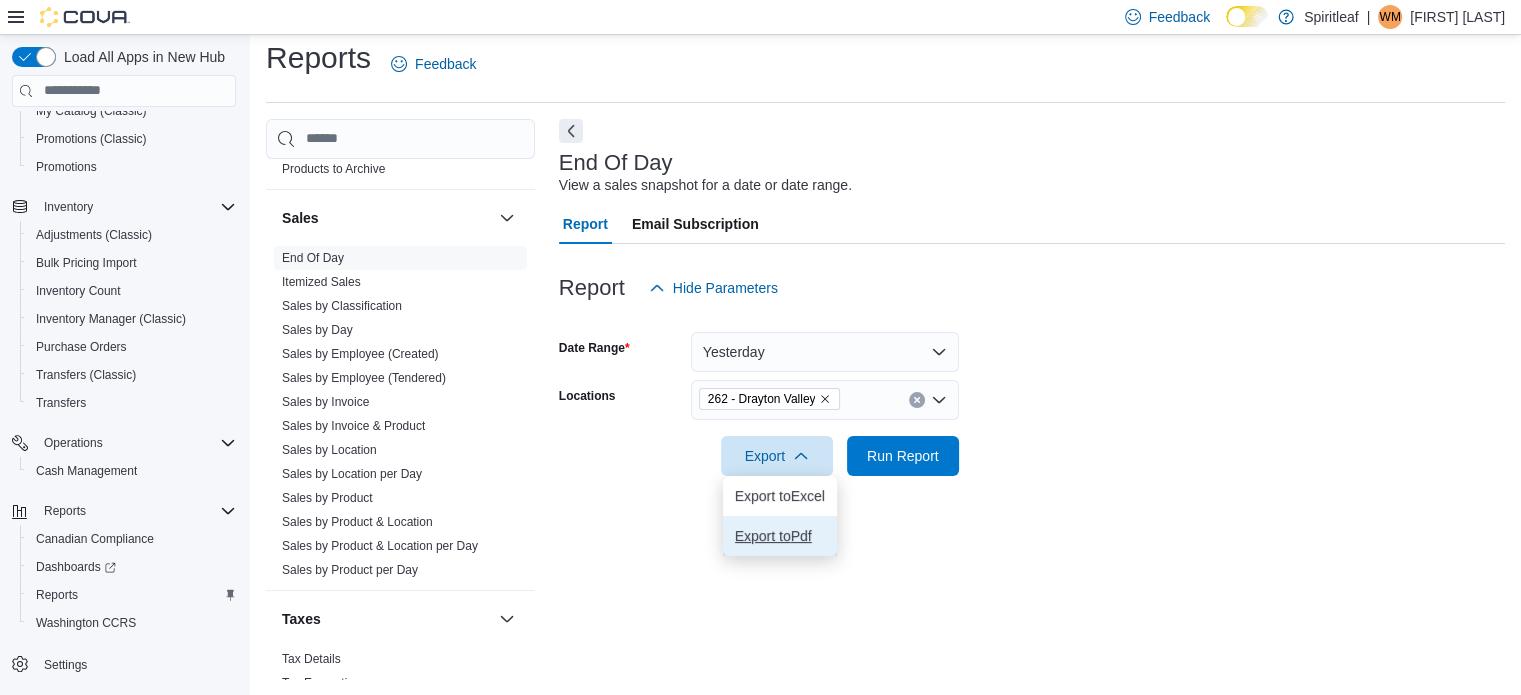 click on "Export to  Pdf" at bounding box center [780, 536] 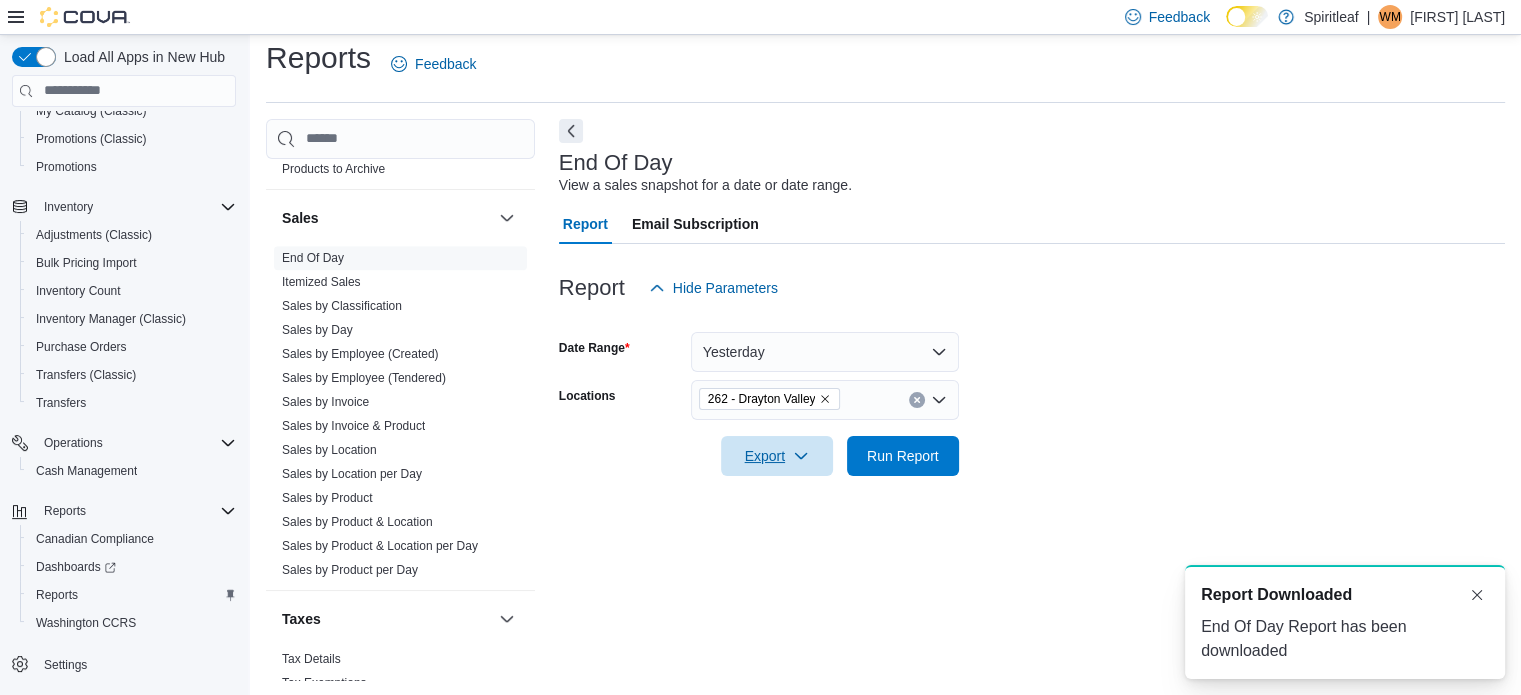 scroll, scrollTop: 0, scrollLeft: 0, axis: both 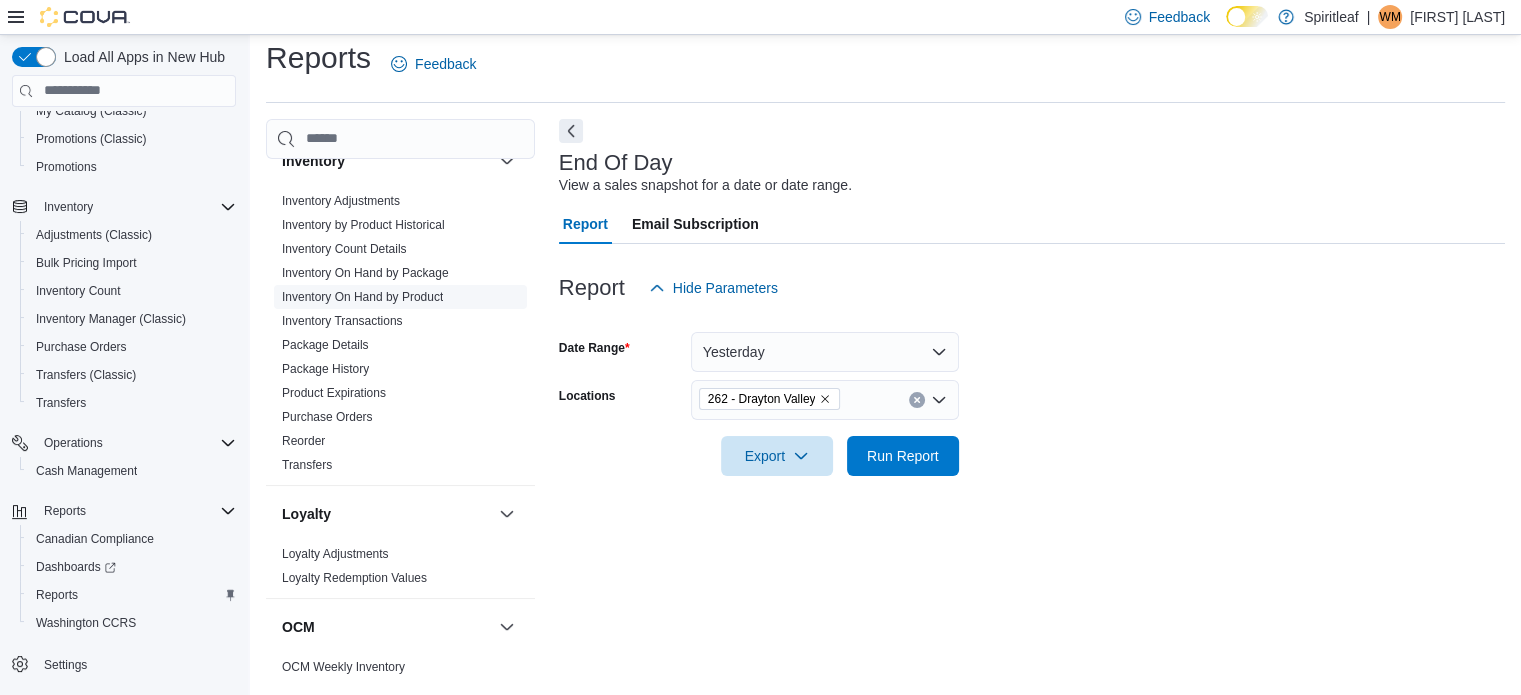 click on "Inventory On Hand by Product" at bounding box center (362, 297) 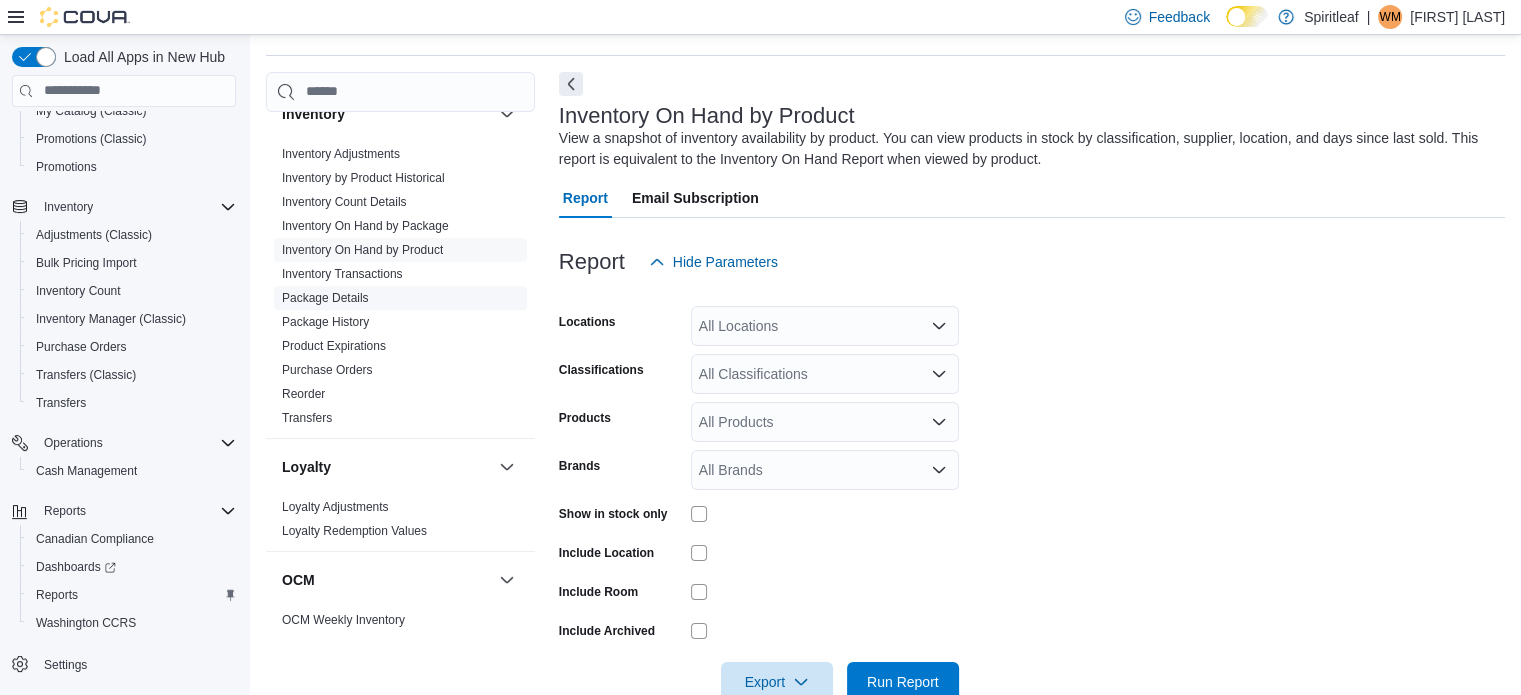 scroll, scrollTop: 67, scrollLeft: 0, axis: vertical 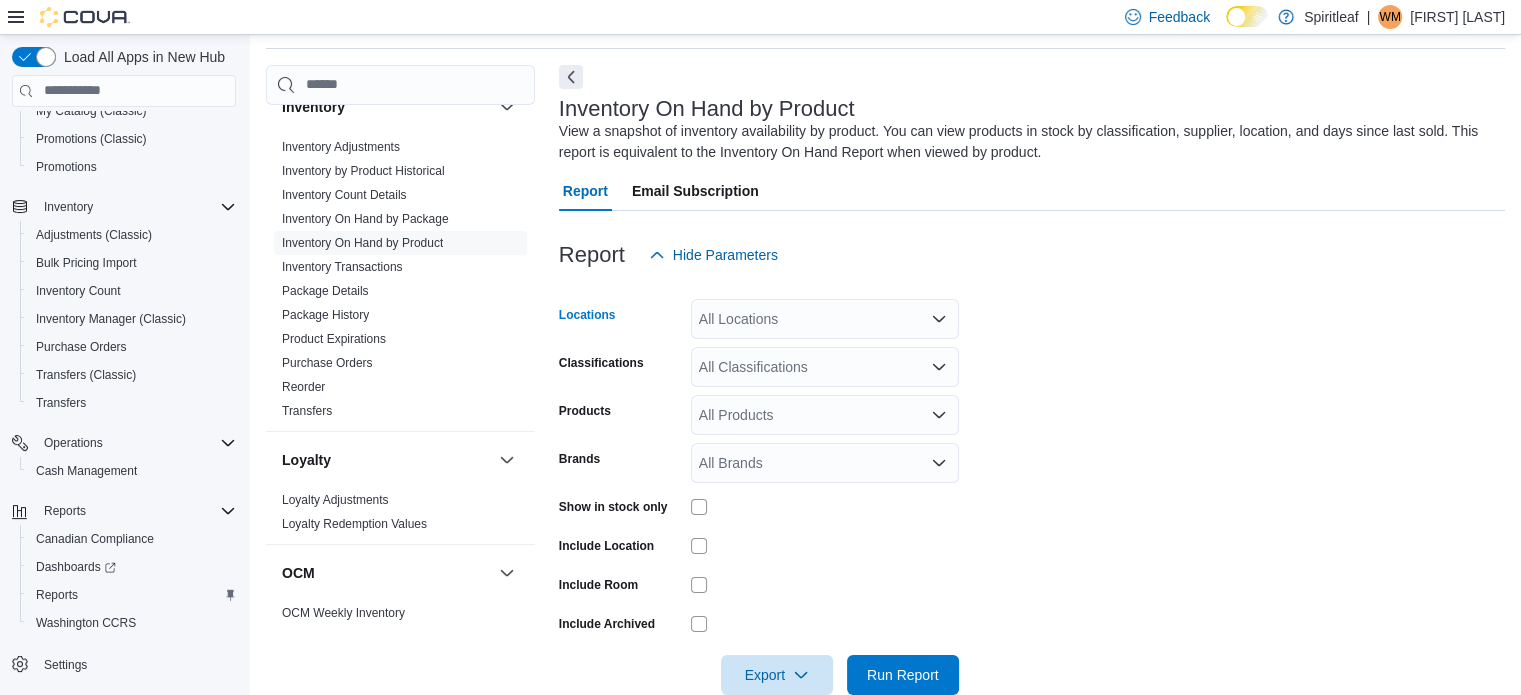 click on "All Locations" at bounding box center (825, 319) 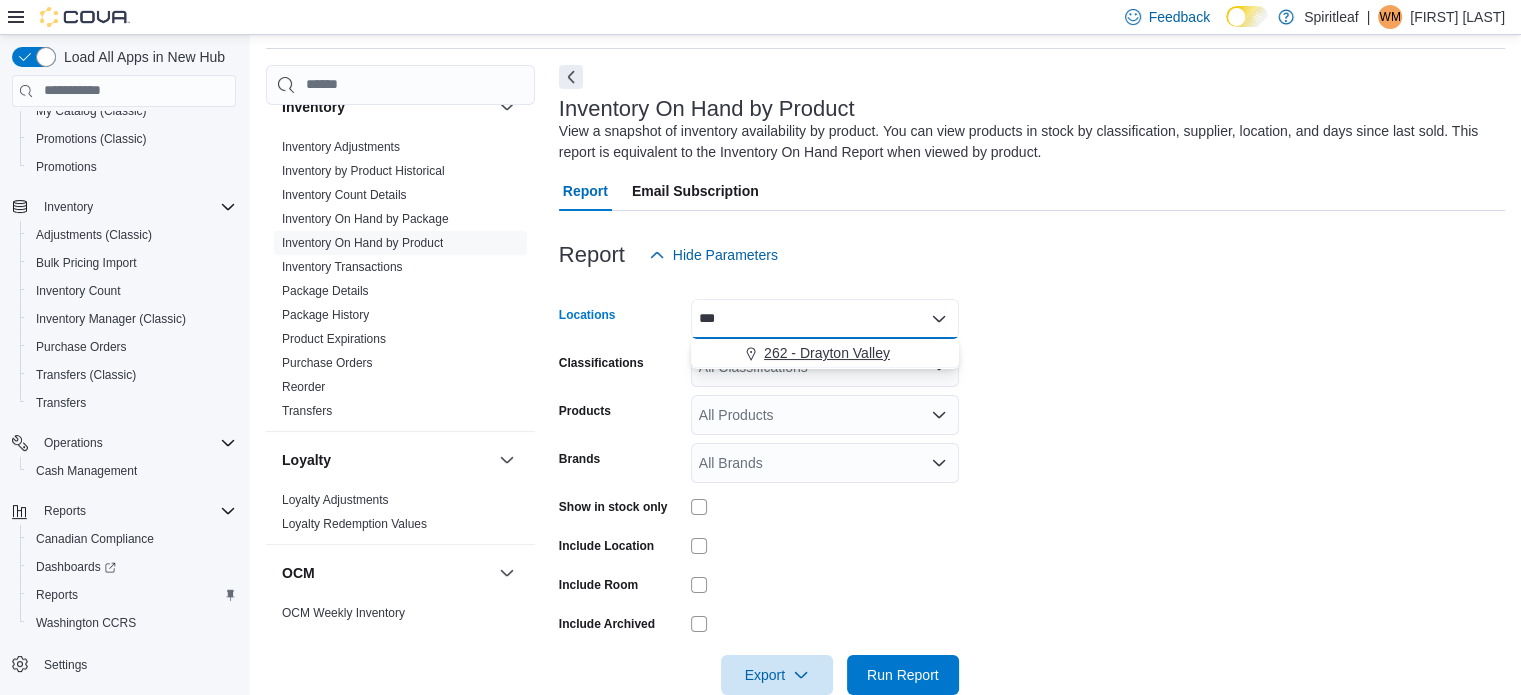 type on "***" 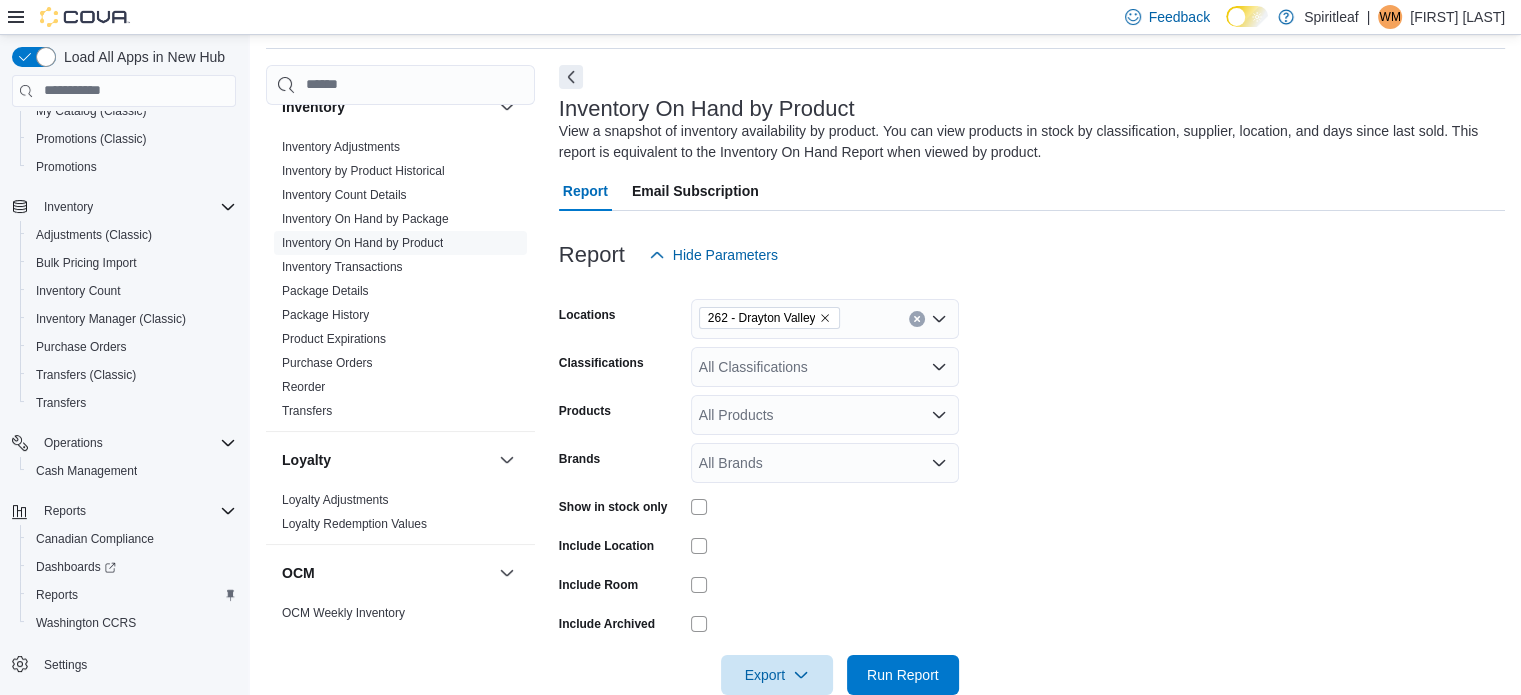 click on "Locations 262 - Drayton Valley Classifications All Classifications Products All Products Brands All Brands Show in stock only Include Location Include Room Include Archived Export  Run Report" at bounding box center (1032, 485) 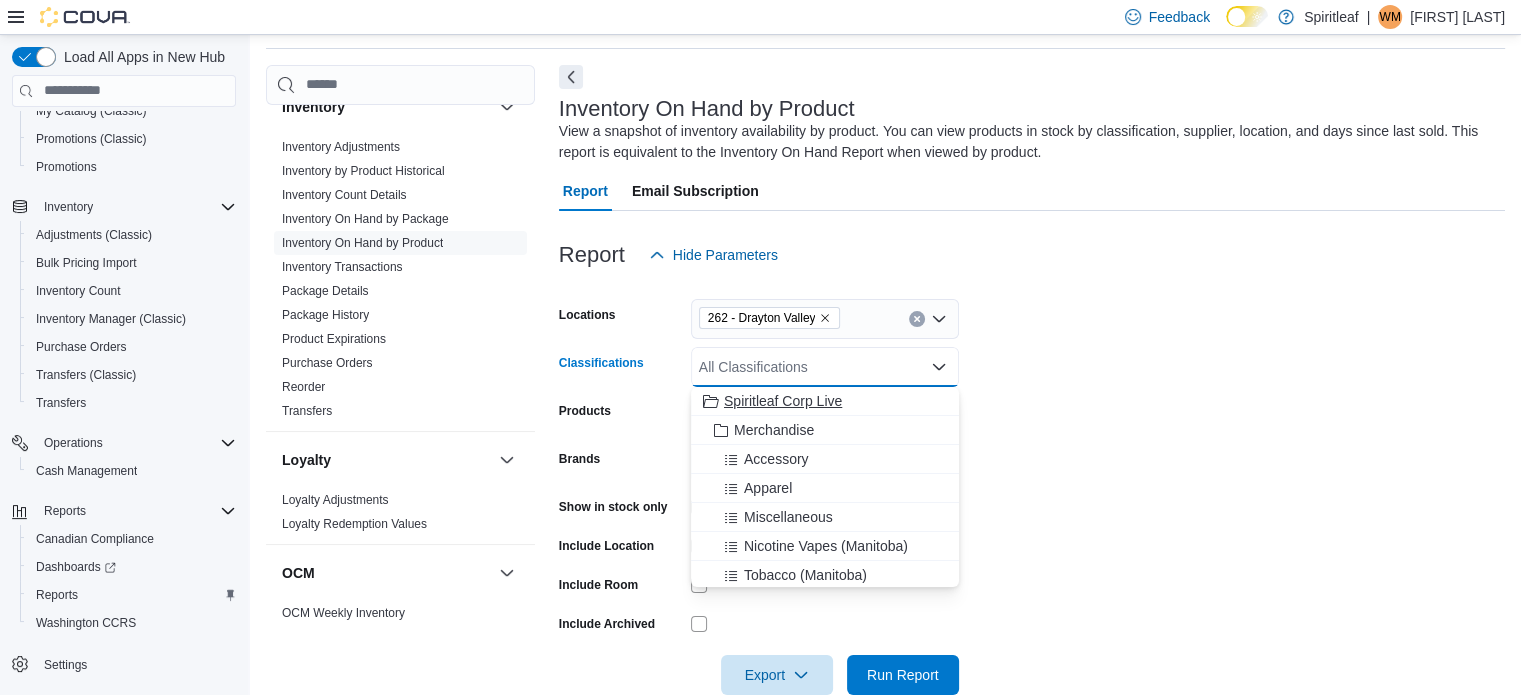 click on "Spiritleaf Corp Live" at bounding box center [783, 401] 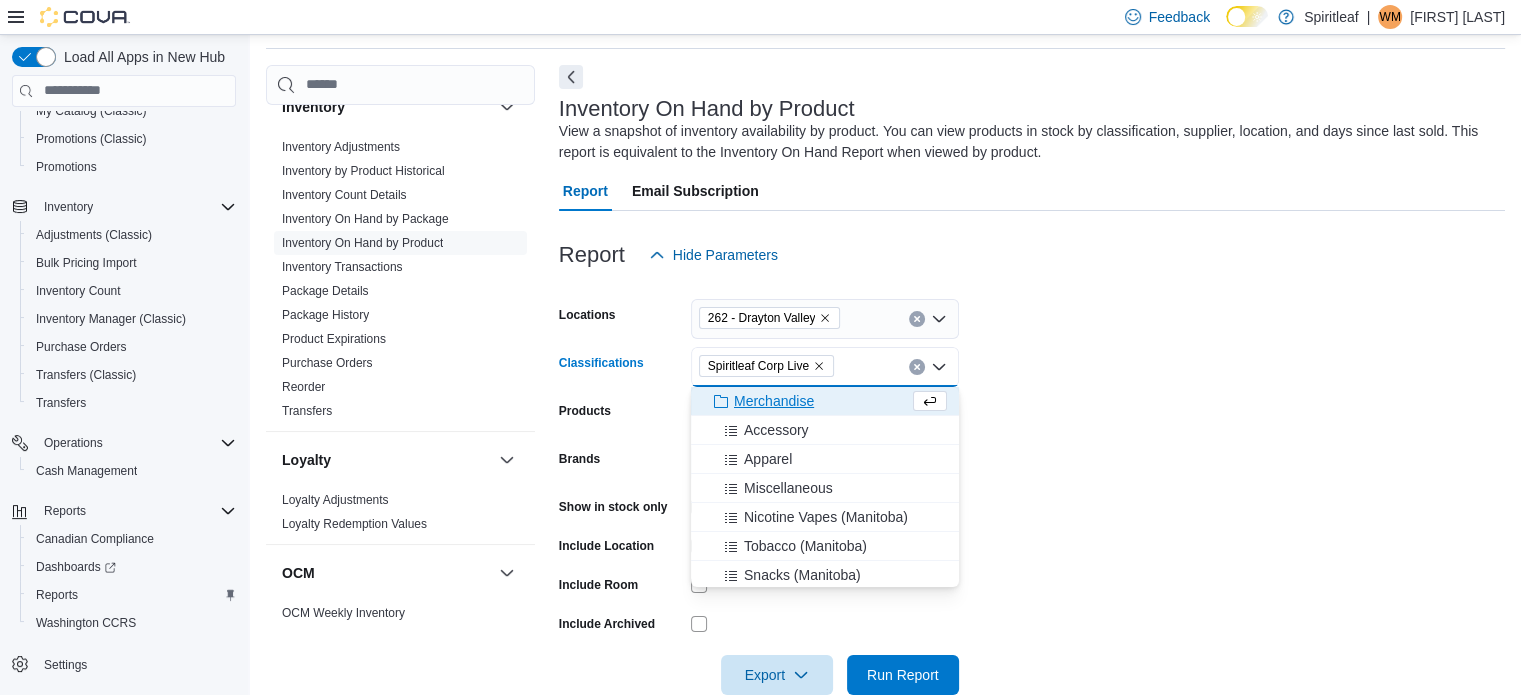 click on "Locations [NUMBER] - [CITY] Classifications [COMPANY] Live Combo box. Selected. [COMPANY] Live. Press Backspace to delete [COMPANY] Live. Combo box input. All Classifications. Type some text or, to display a list of choices, press Down Arrow. To exit the list of choices, press Escape. Products All Products Brands All Brands Show in stock only Include Location Include Room Include Archived Export  Run Report" at bounding box center (1032, 485) 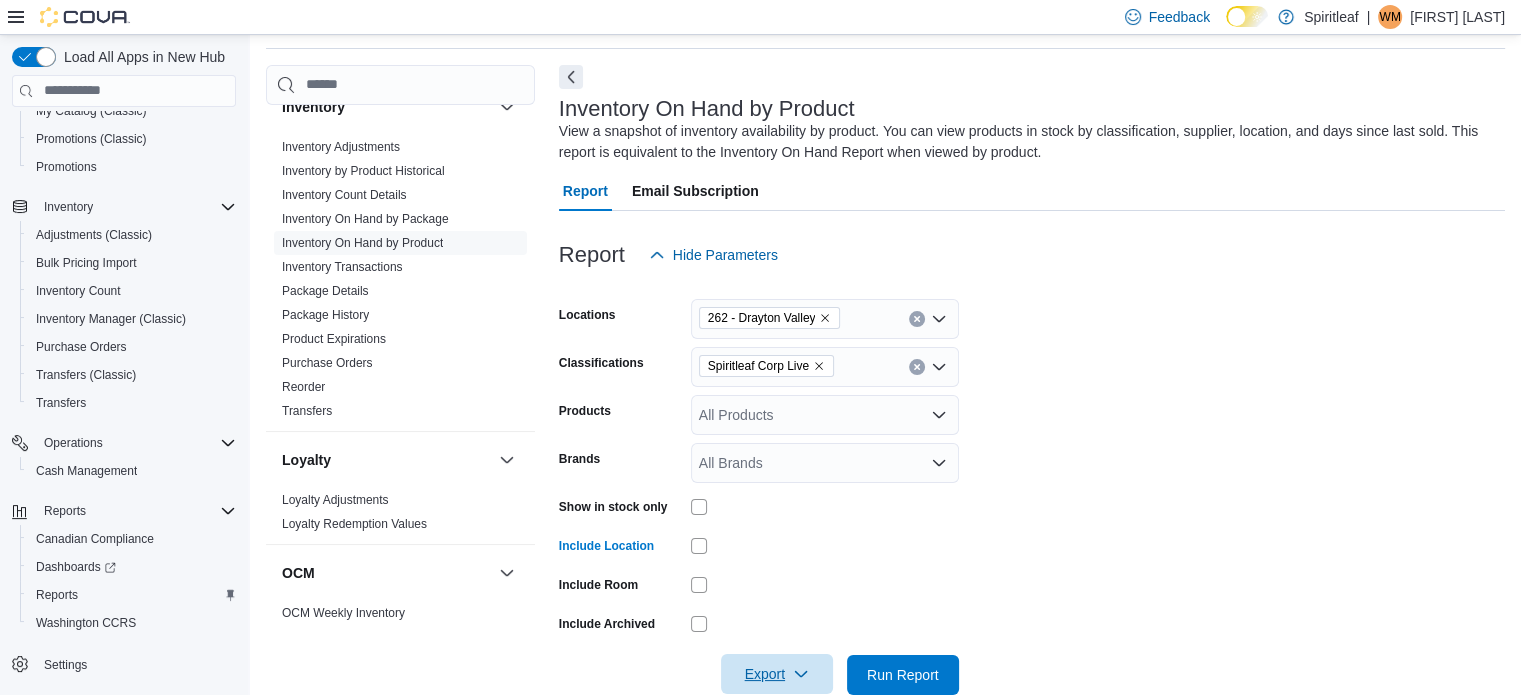 click on "Export" at bounding box center (777, 674) 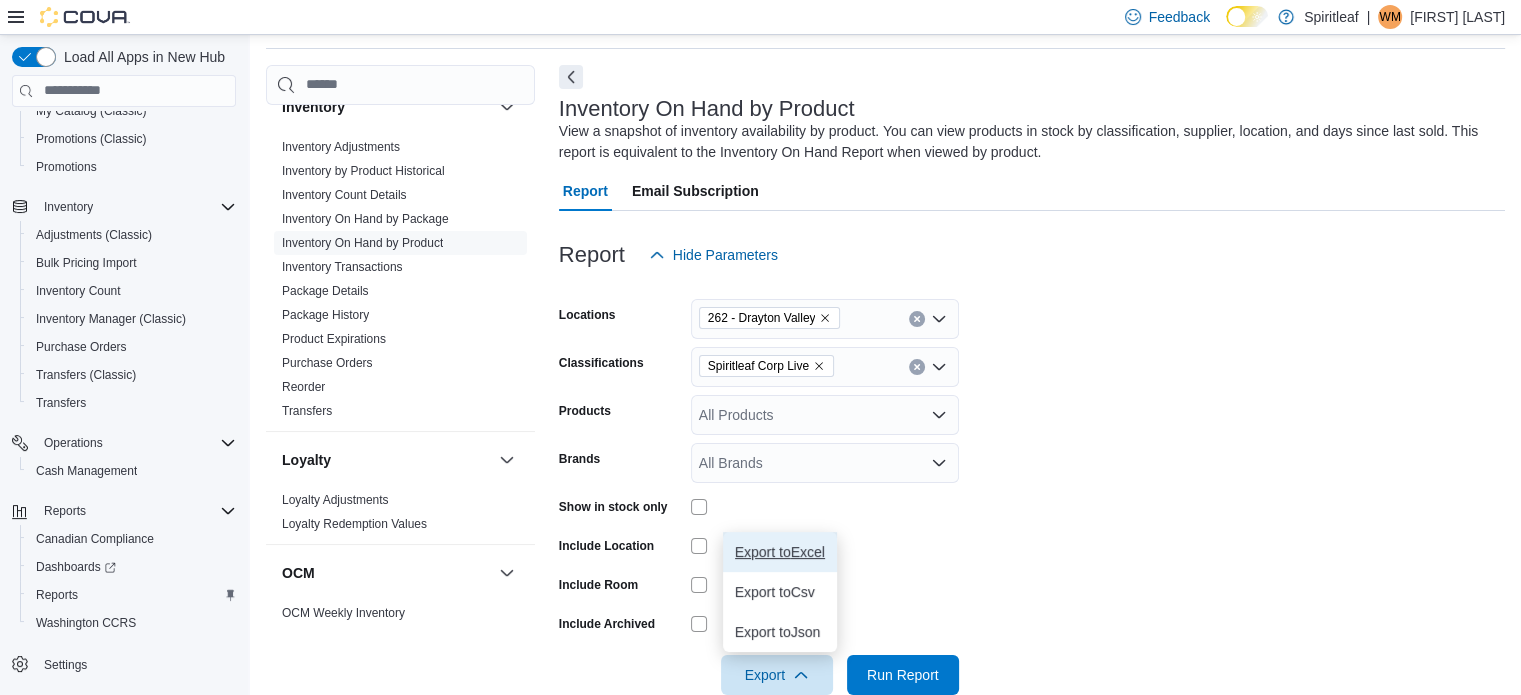 click on "Export to  Excel" at bounding box center [780, 552] 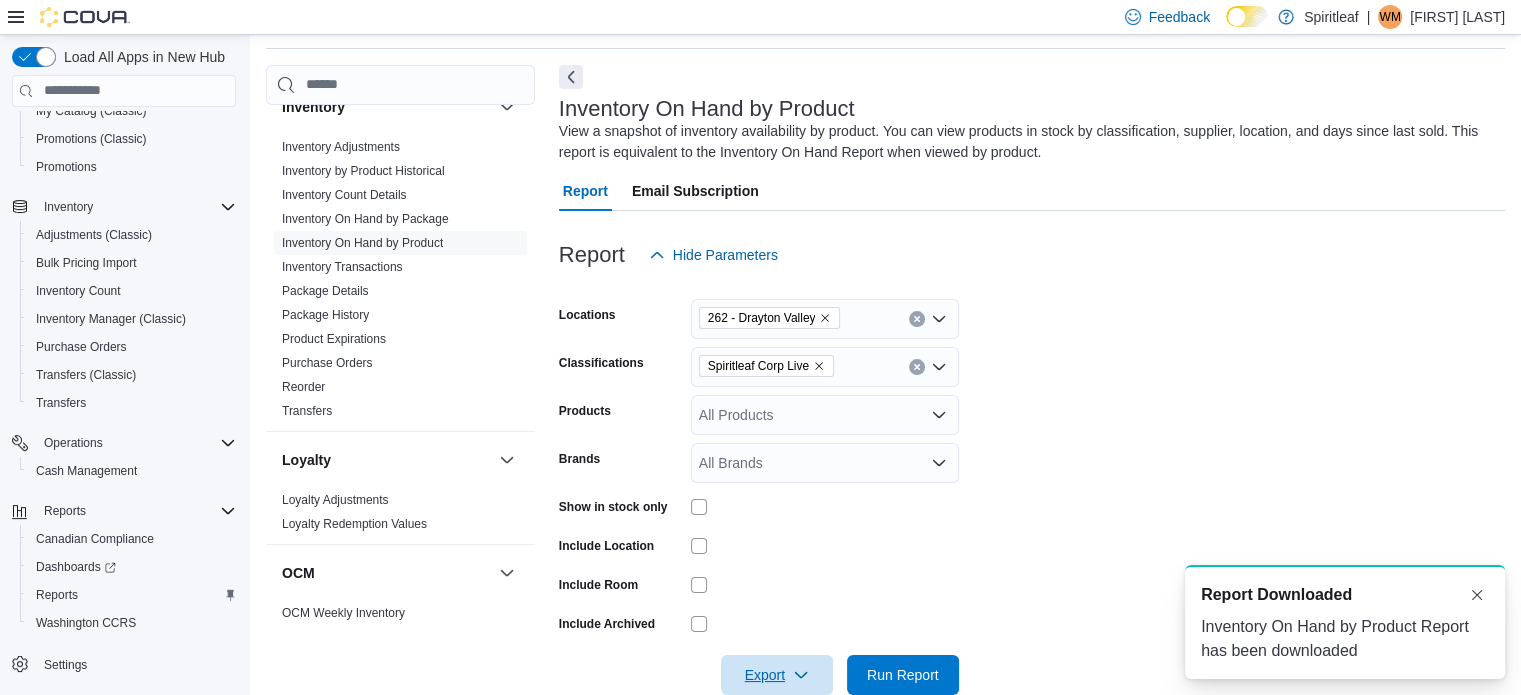 scroll, scrollTop: 0, scrollLeft: 0, axis: both 